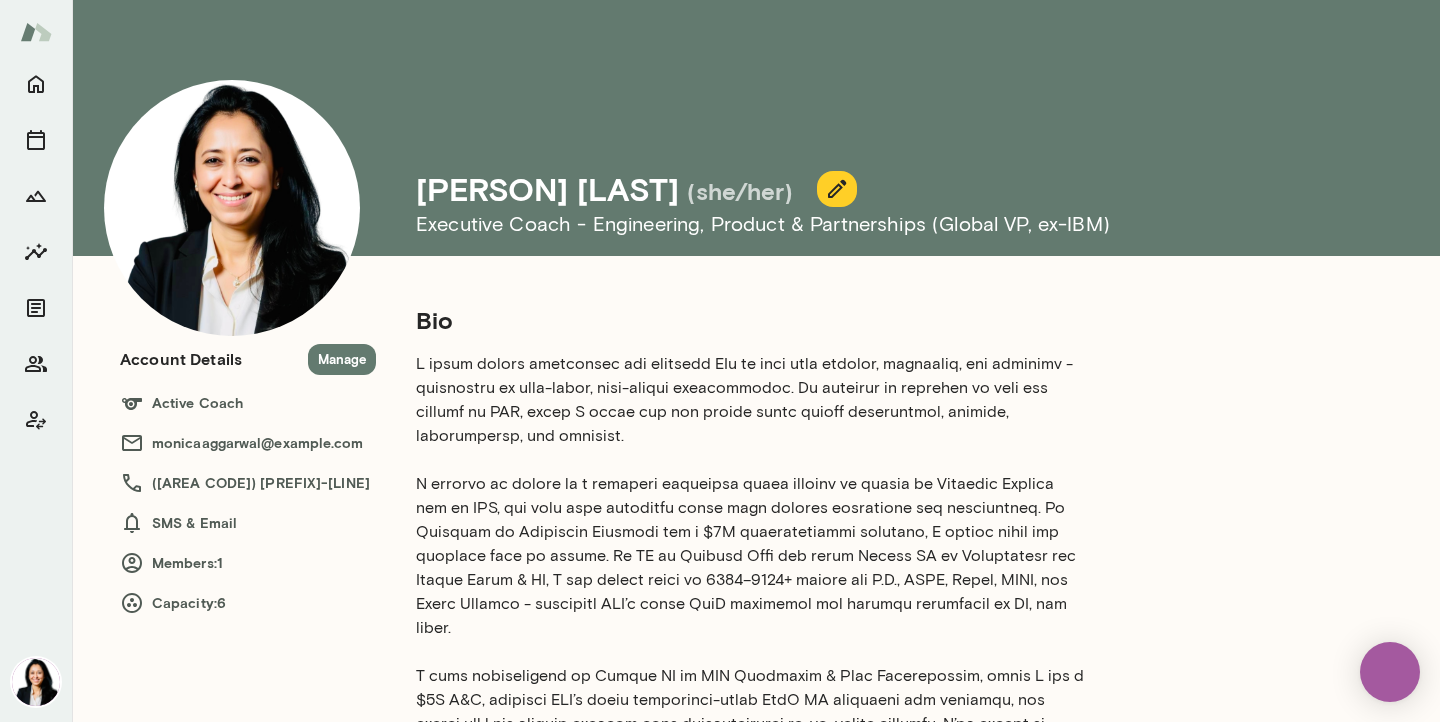scroll, scrollTop: 0, scrollLeft: 0, axis: both 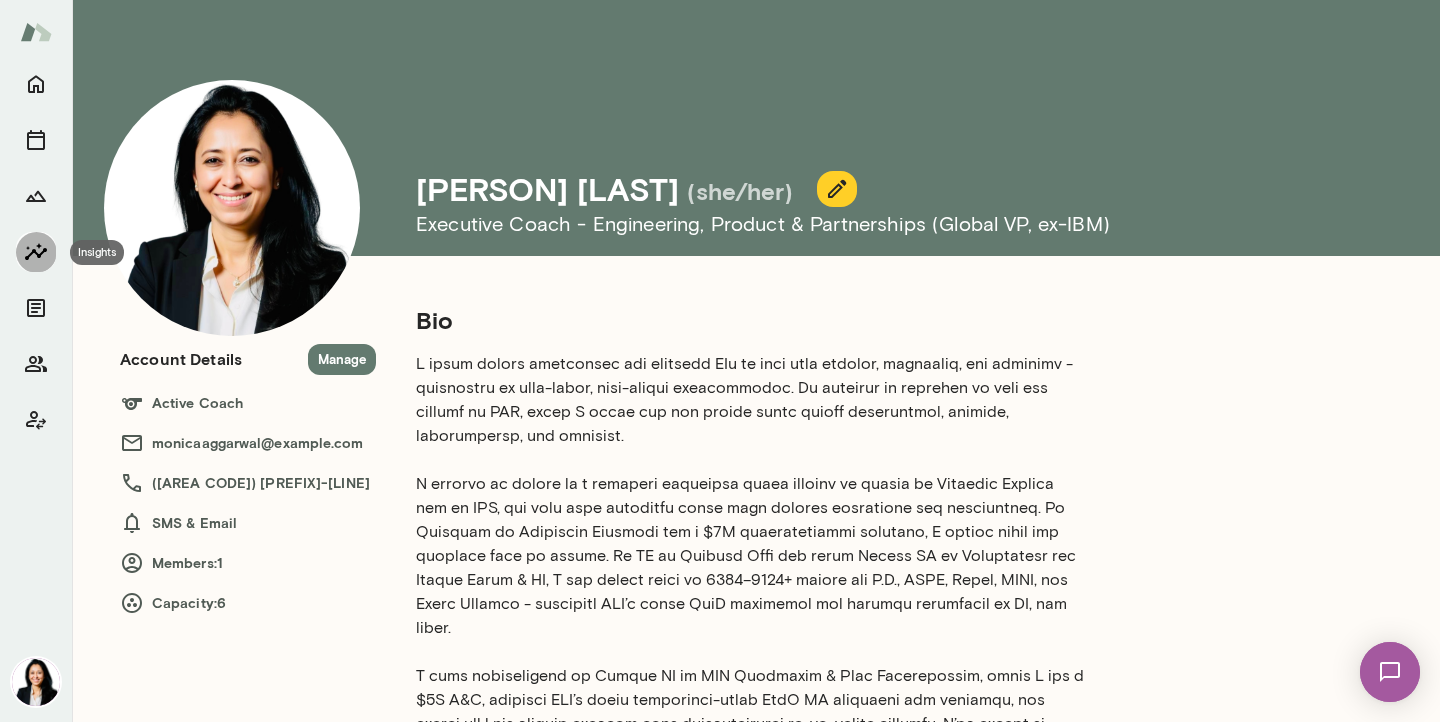 click 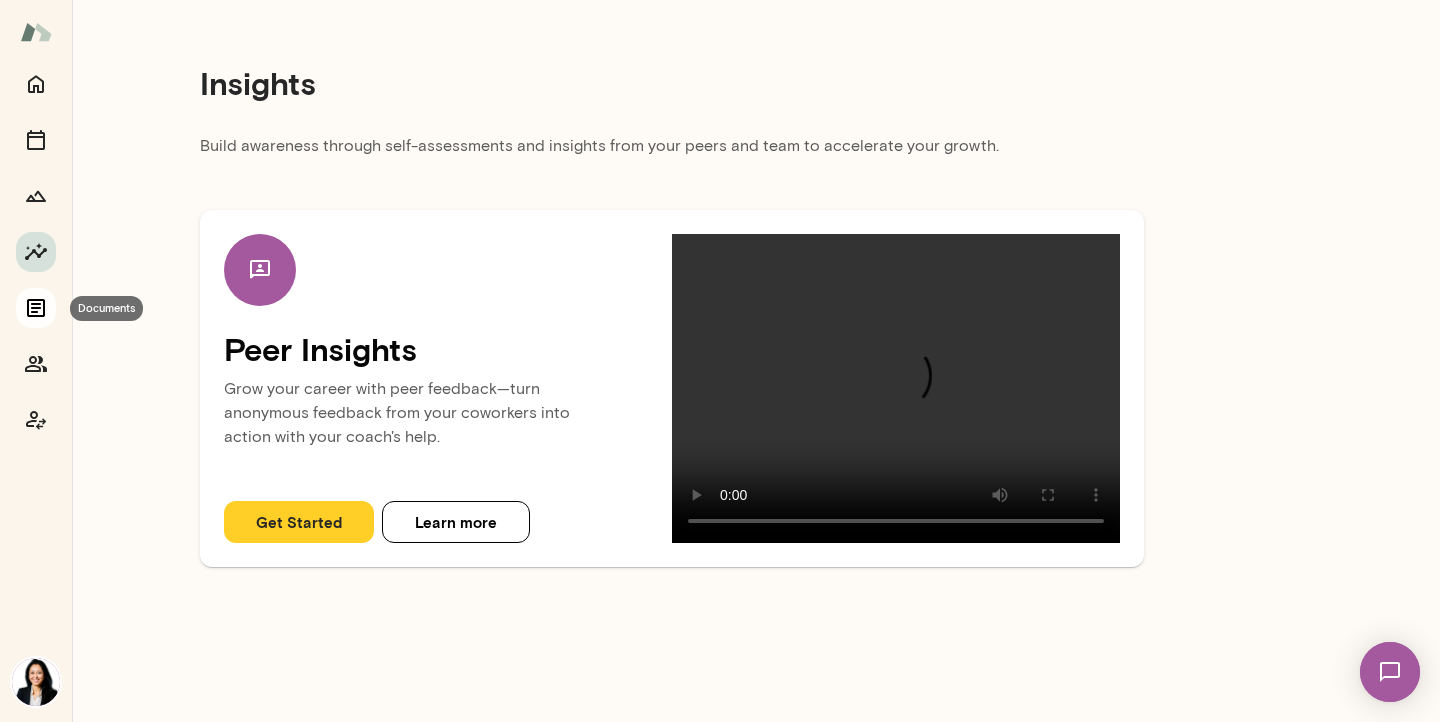 click 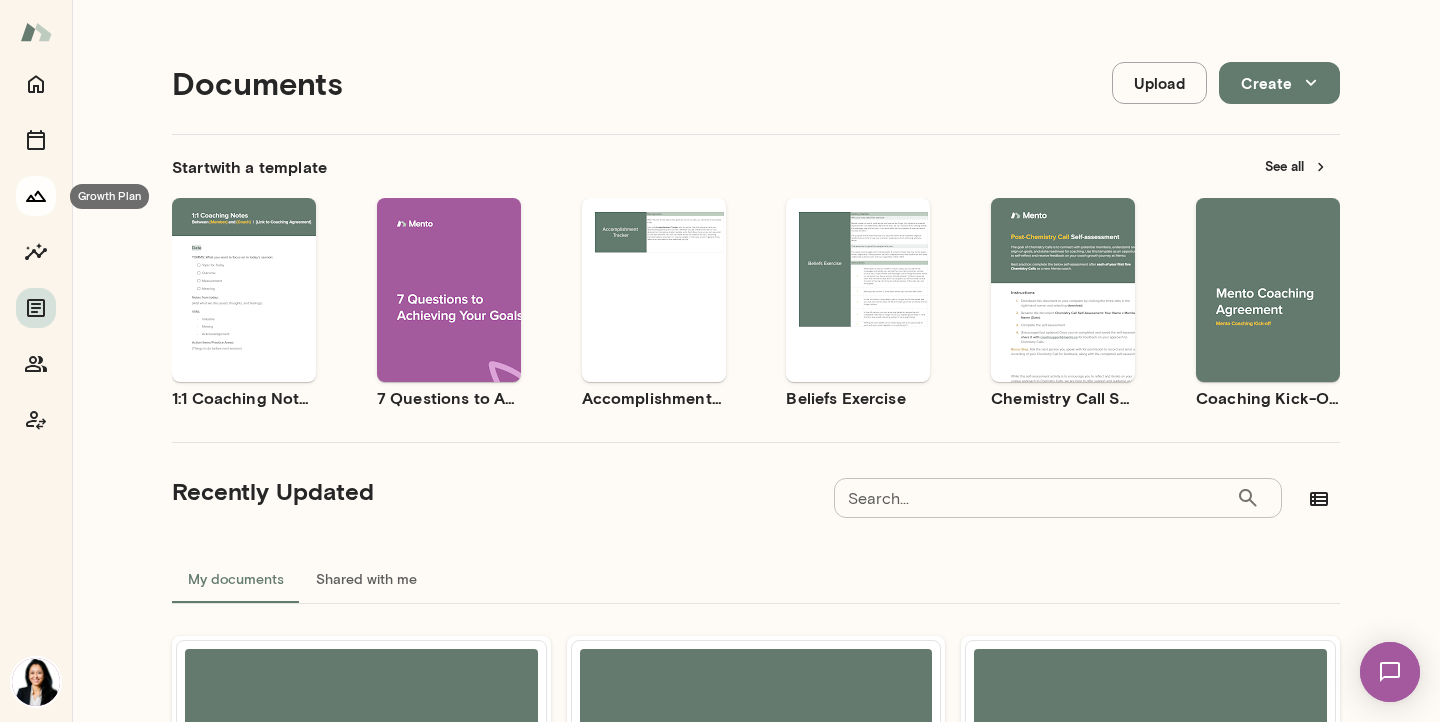 click 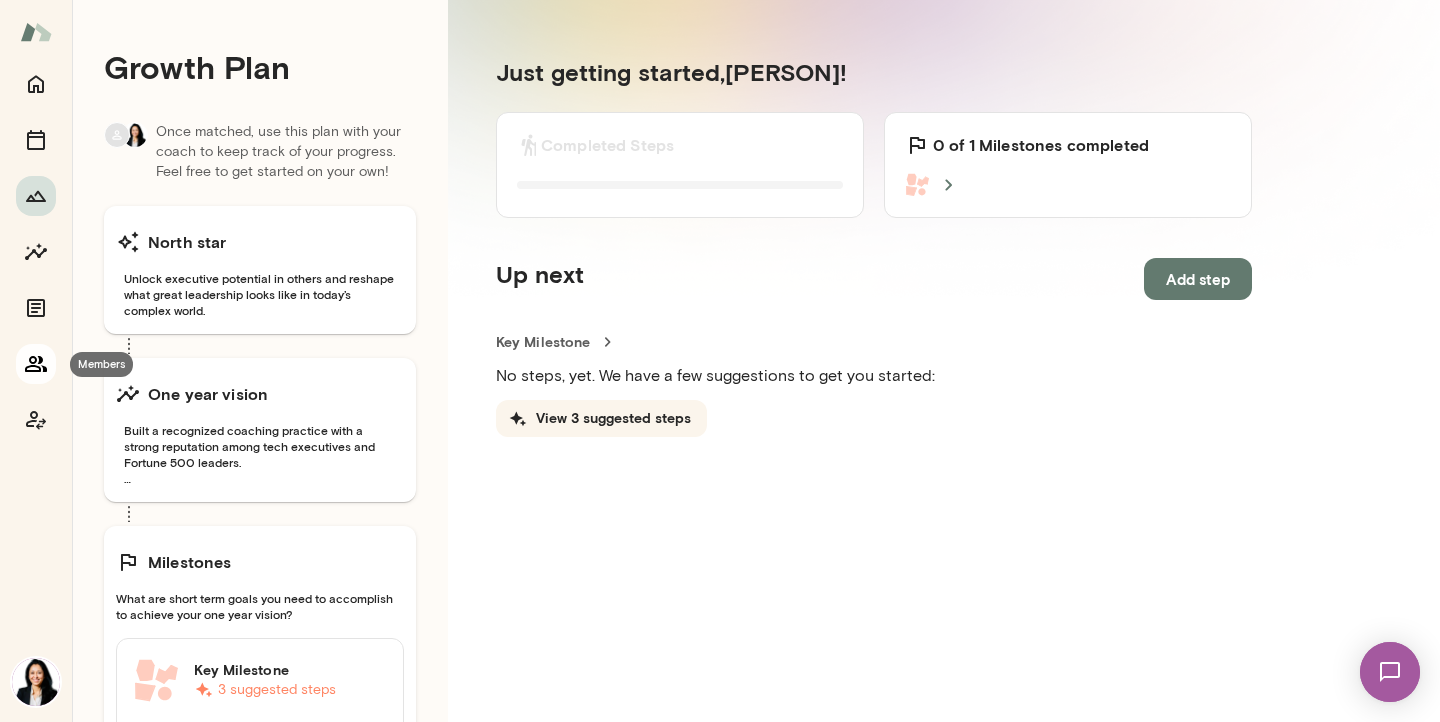 click 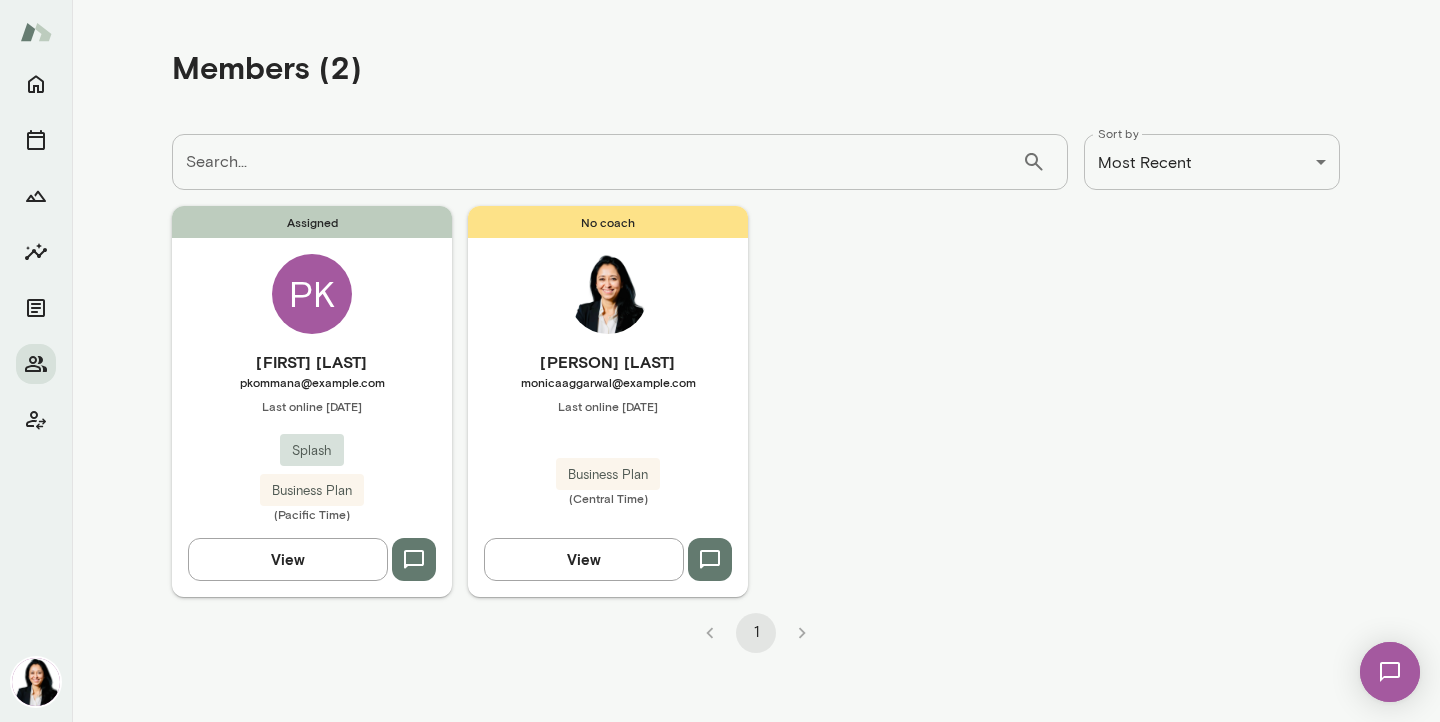 click on "PK" at bounding box center (312, 294) 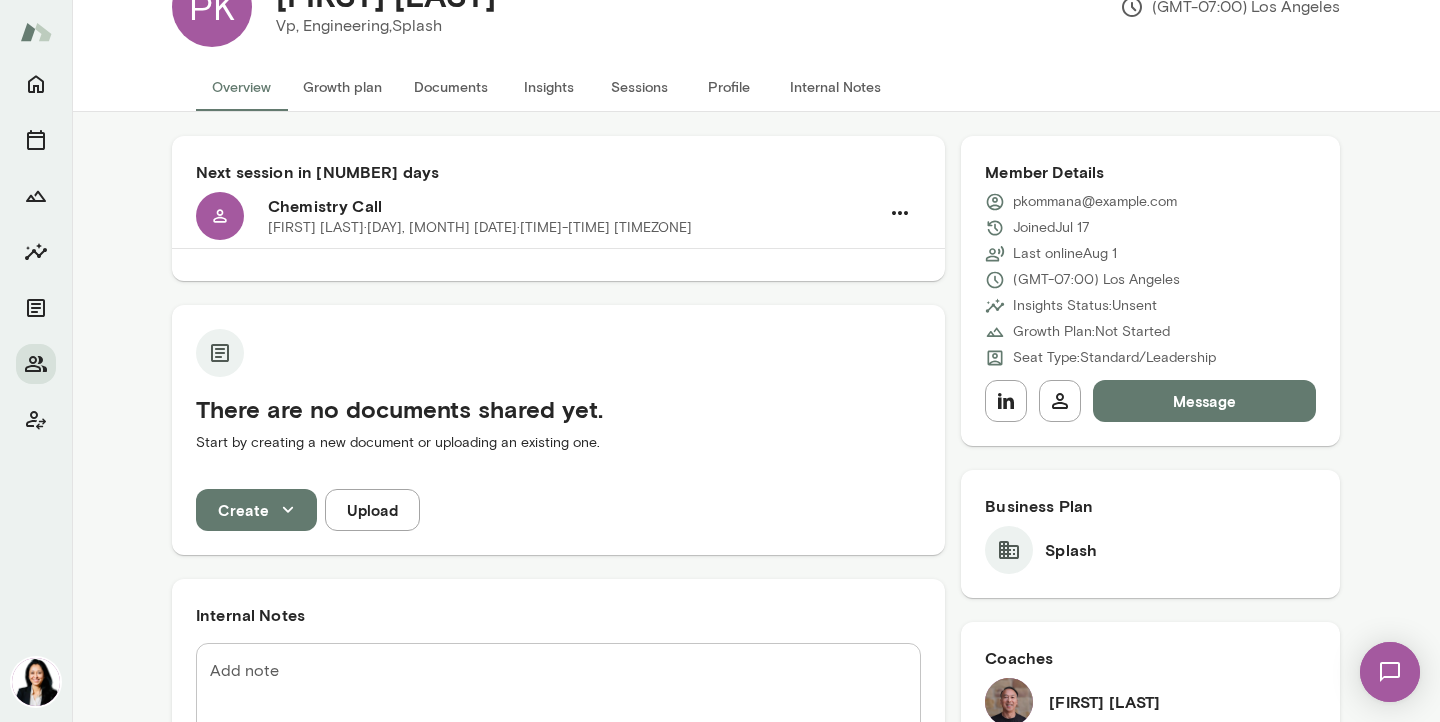 scroll, scrollTop: 15, scrollLeft: 0, axis: vertical 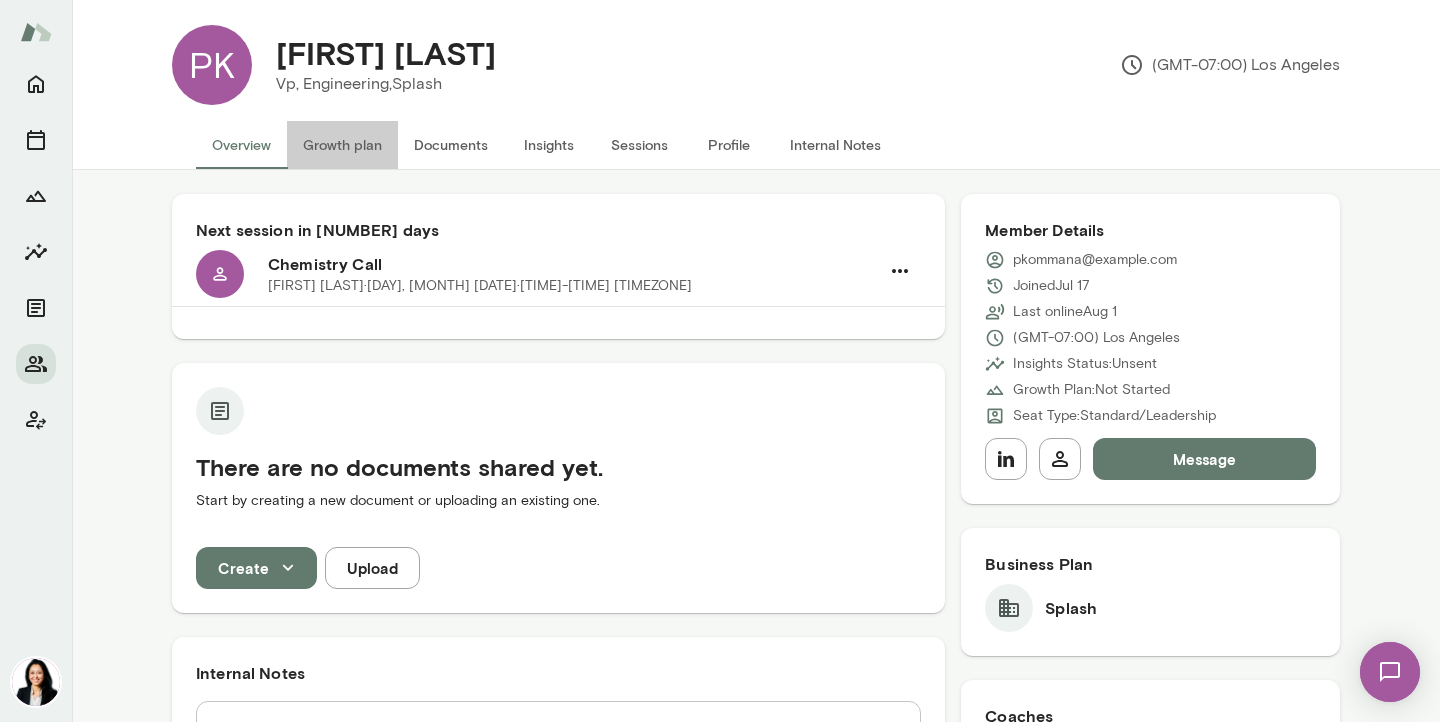 click on "Growth plan" at bounding box center (342, 145) 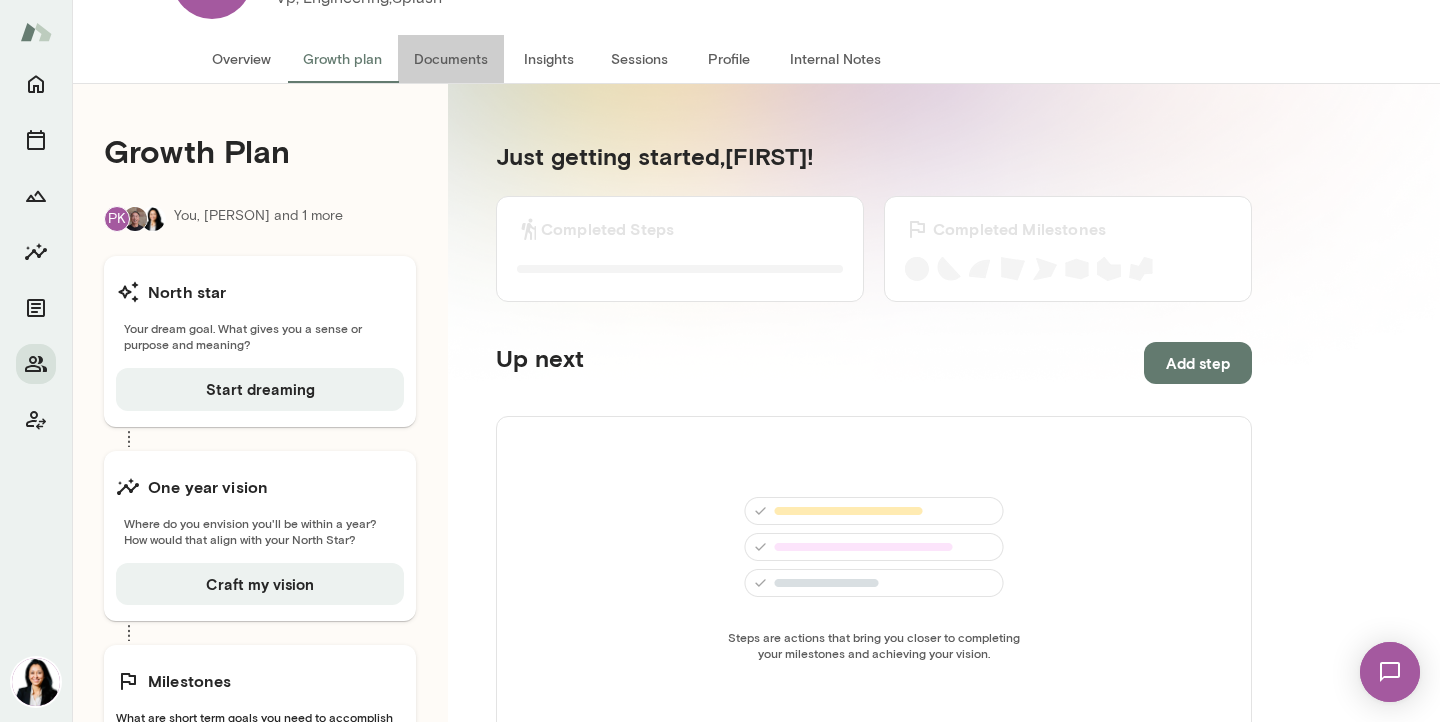 click on "Documents" at bounding box center [451, 59] 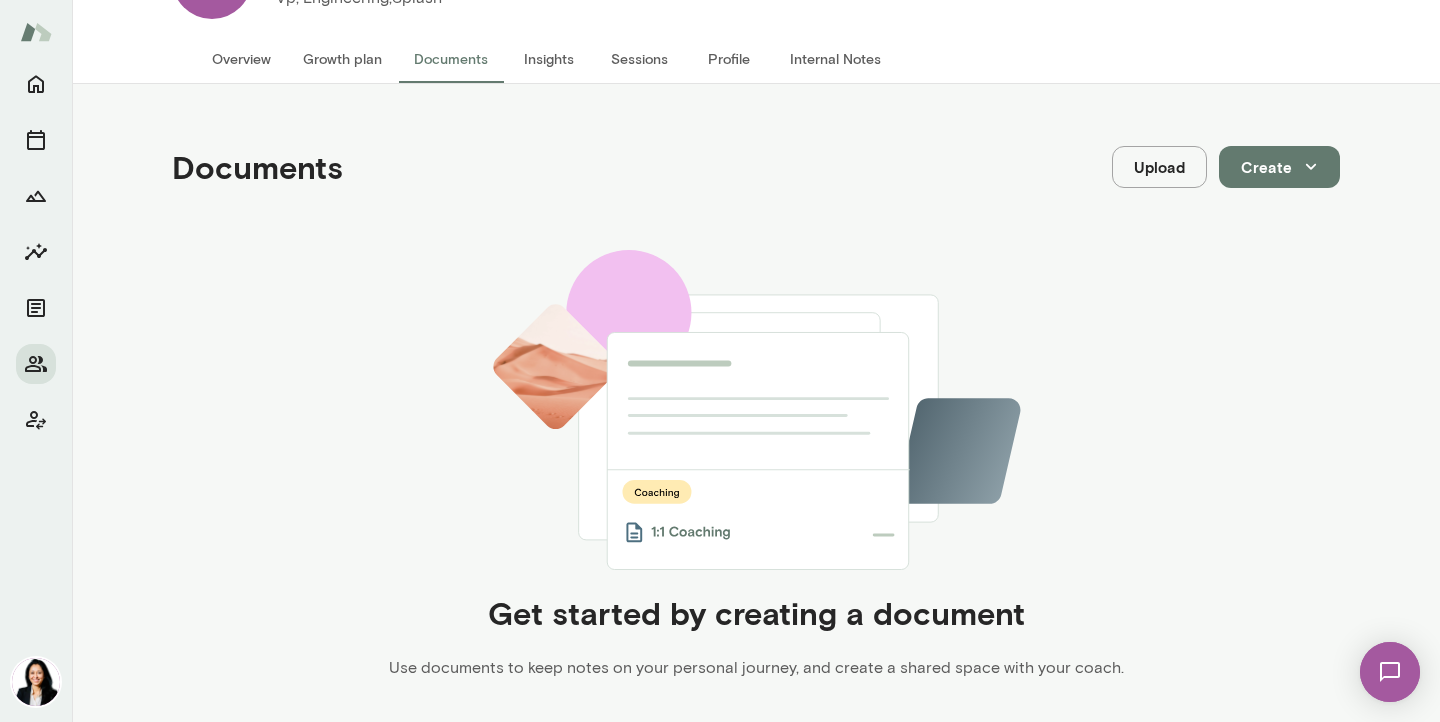 click on "Insights" at bounding box center (549, 59) 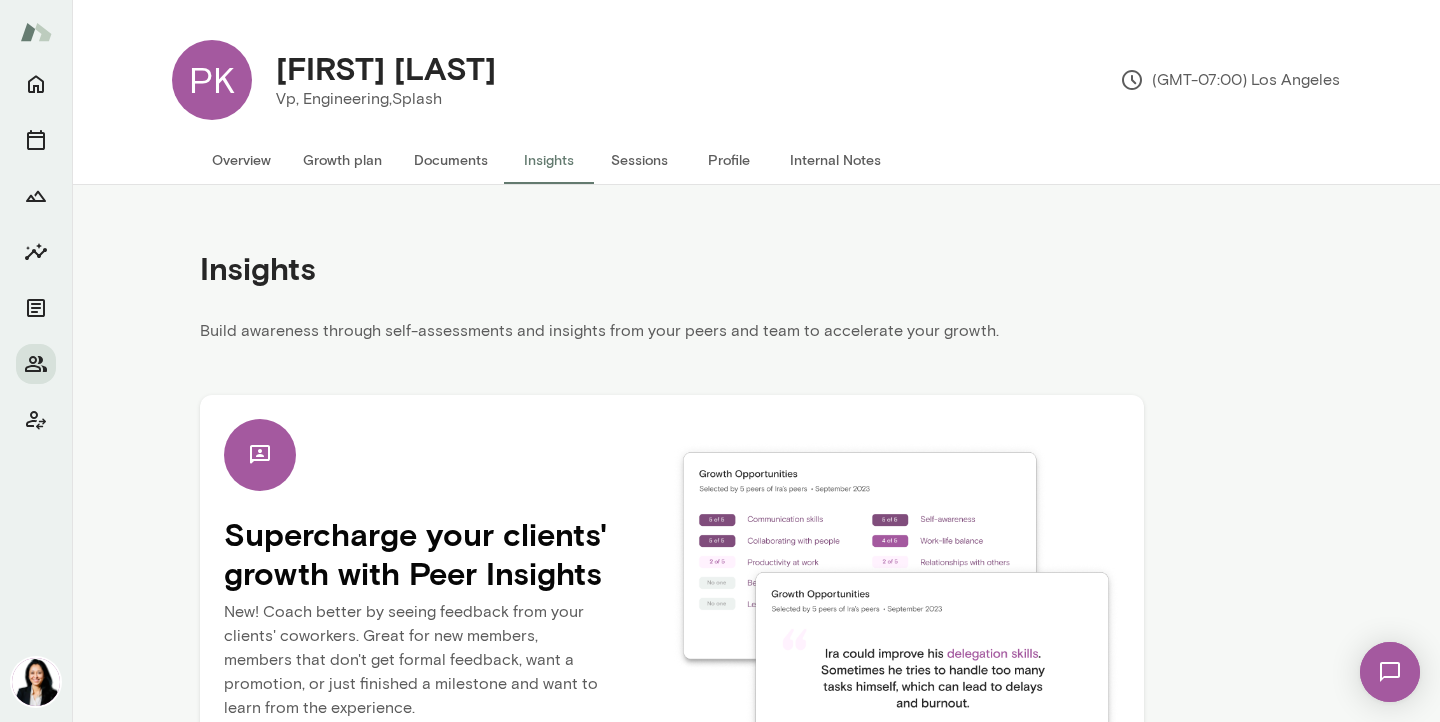scroll, scrollTop: 132, scrollLeft: 0, axis: vertical 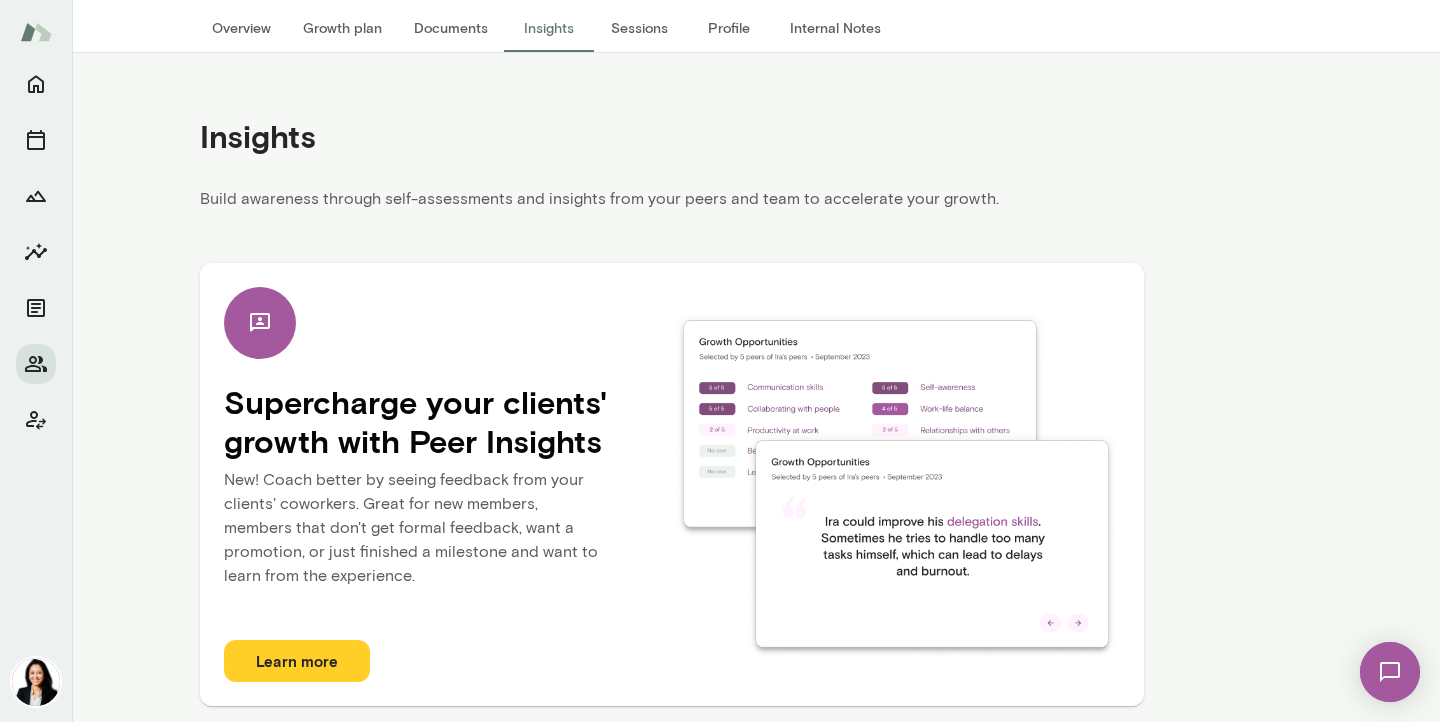 click on "Sessions" at bounding box center (639, 28) 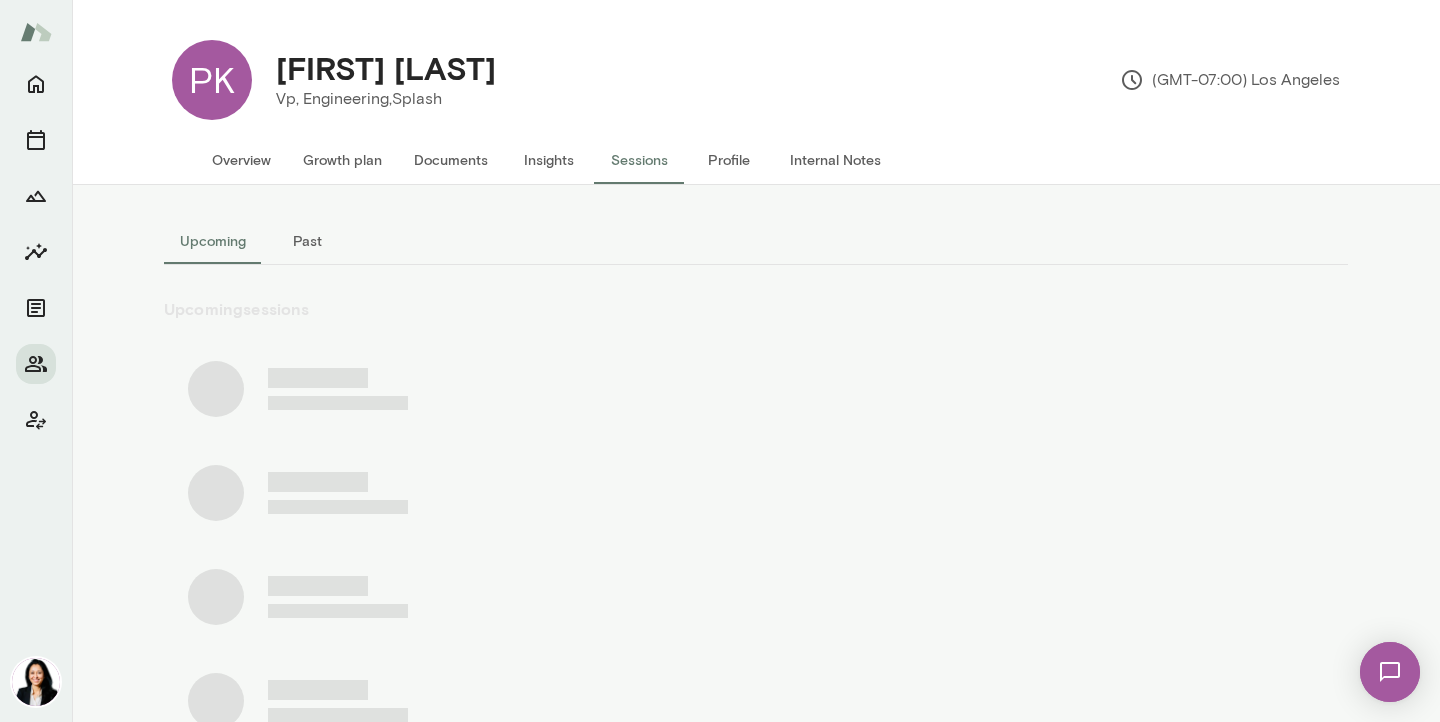 scroll, scrollTop: 0, scrollLeft: 0, axis: both 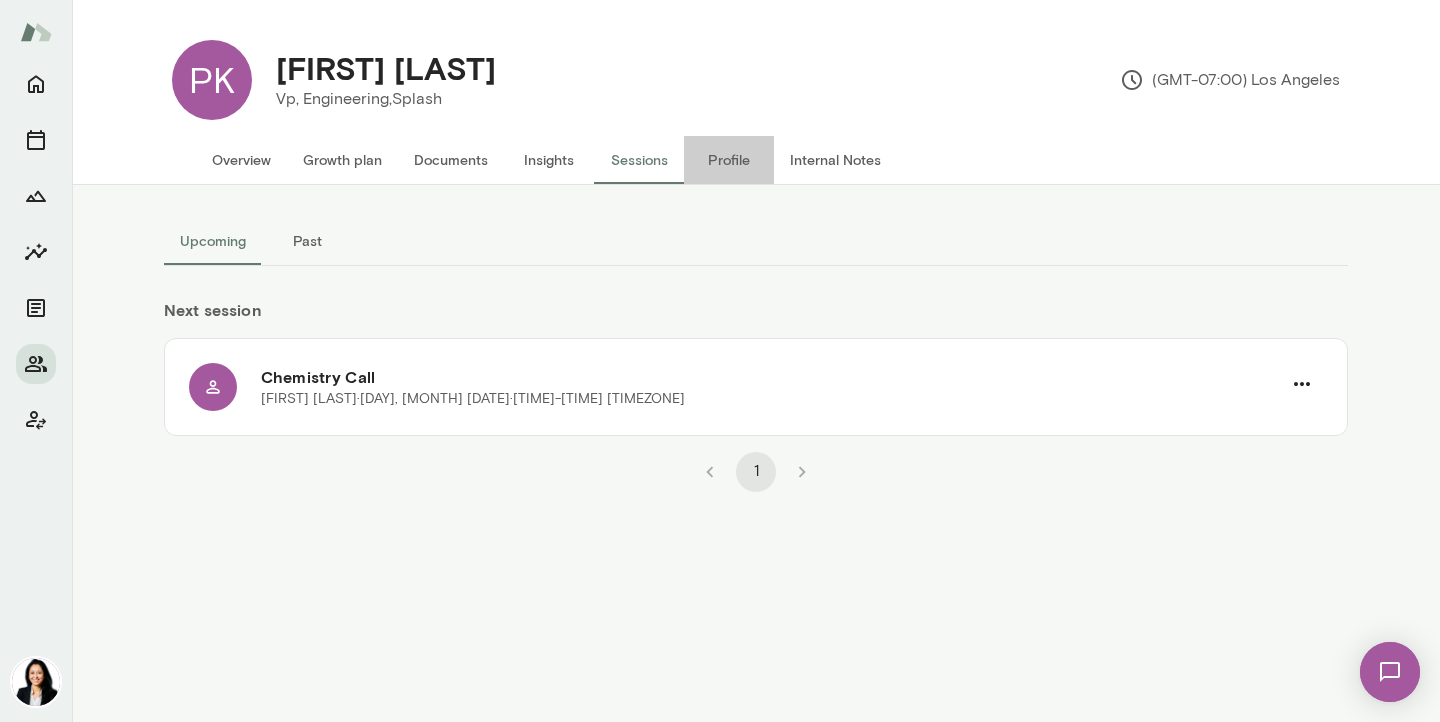 click on "Profile" at bounding box center (729, 160) 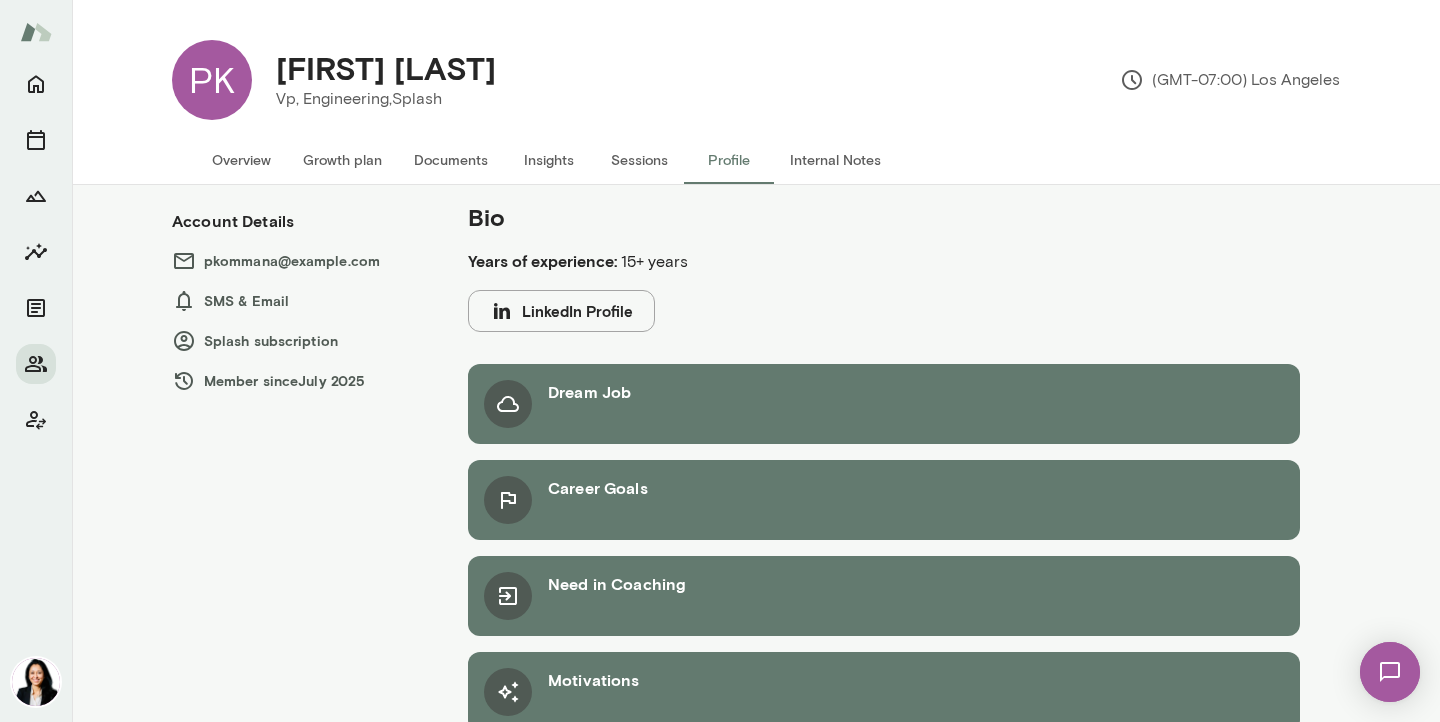 click on "Internal Notes" at bounding box center [835, 160] 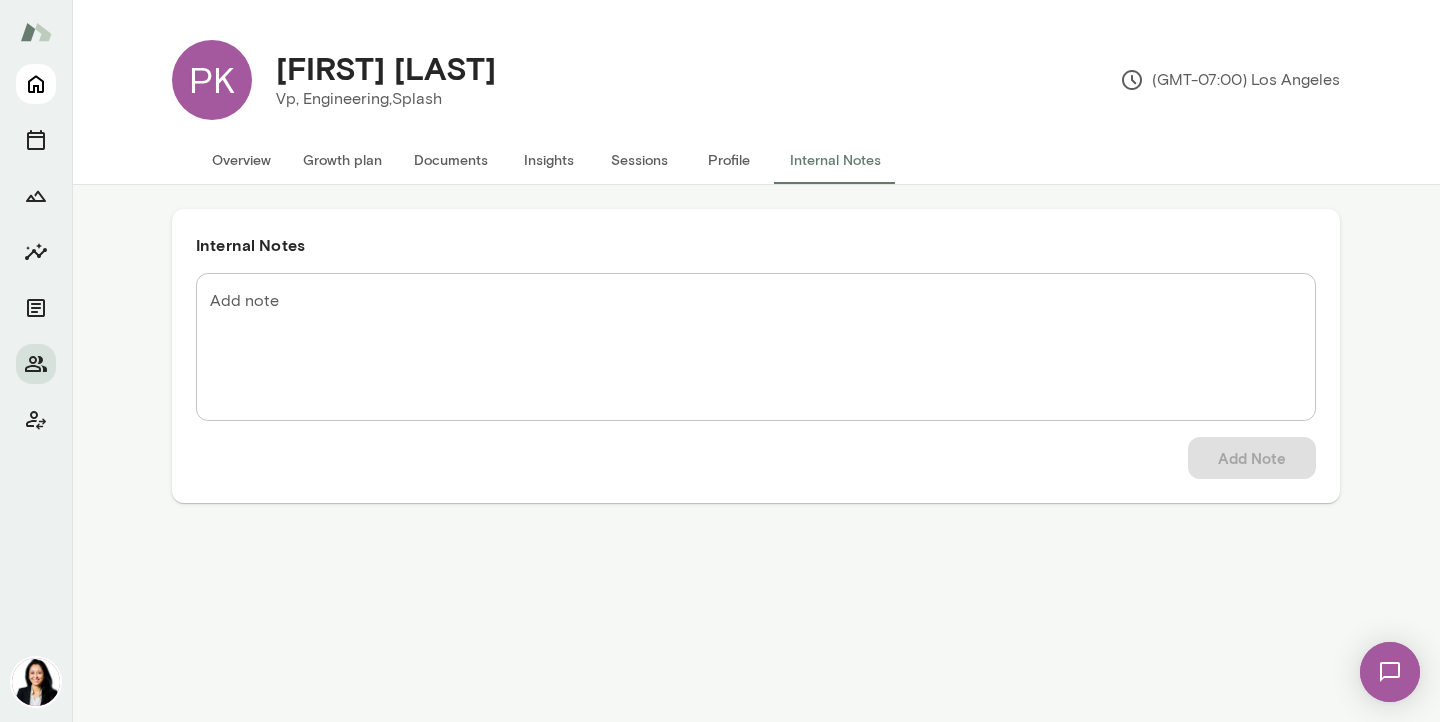 click 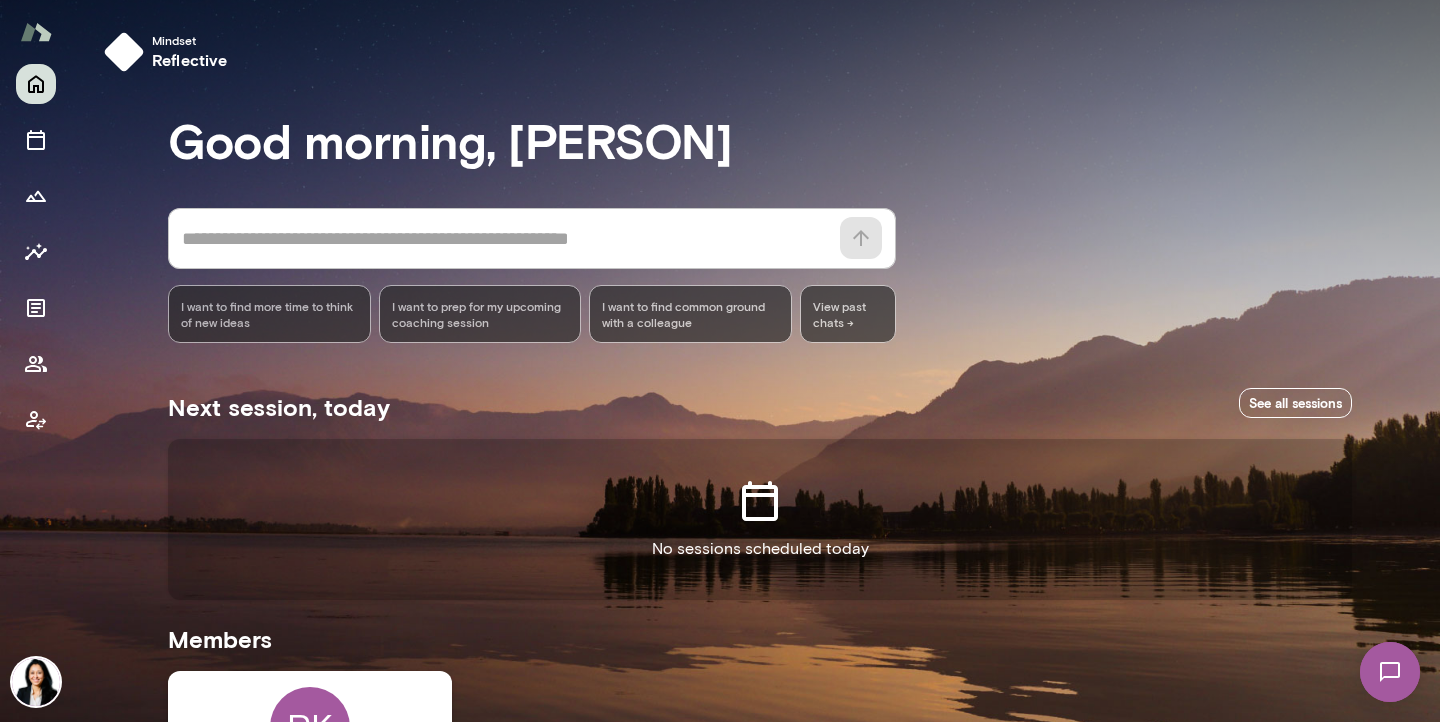 scroll, scrollTop: 331, scrollLeft: 0, axis: vertical 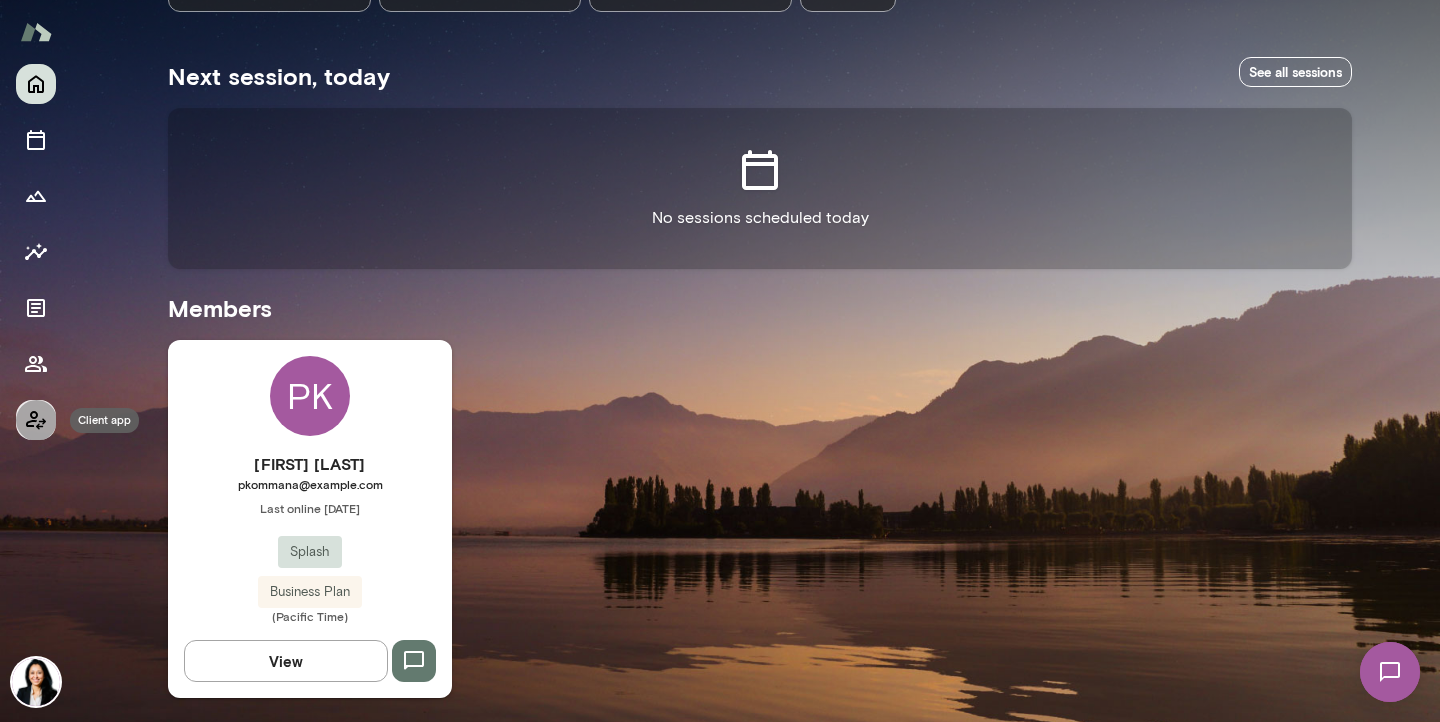 click 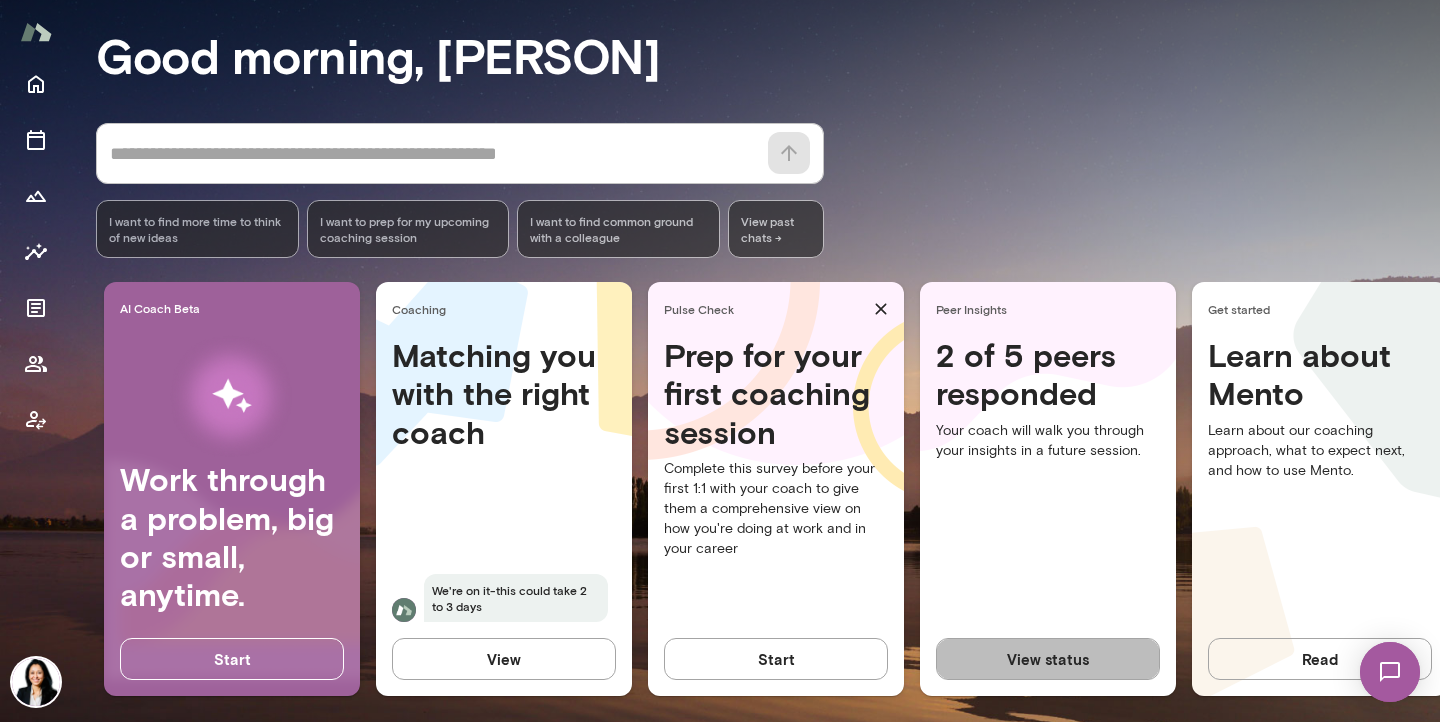 click on "View status" at bounding box center [1048, 659] 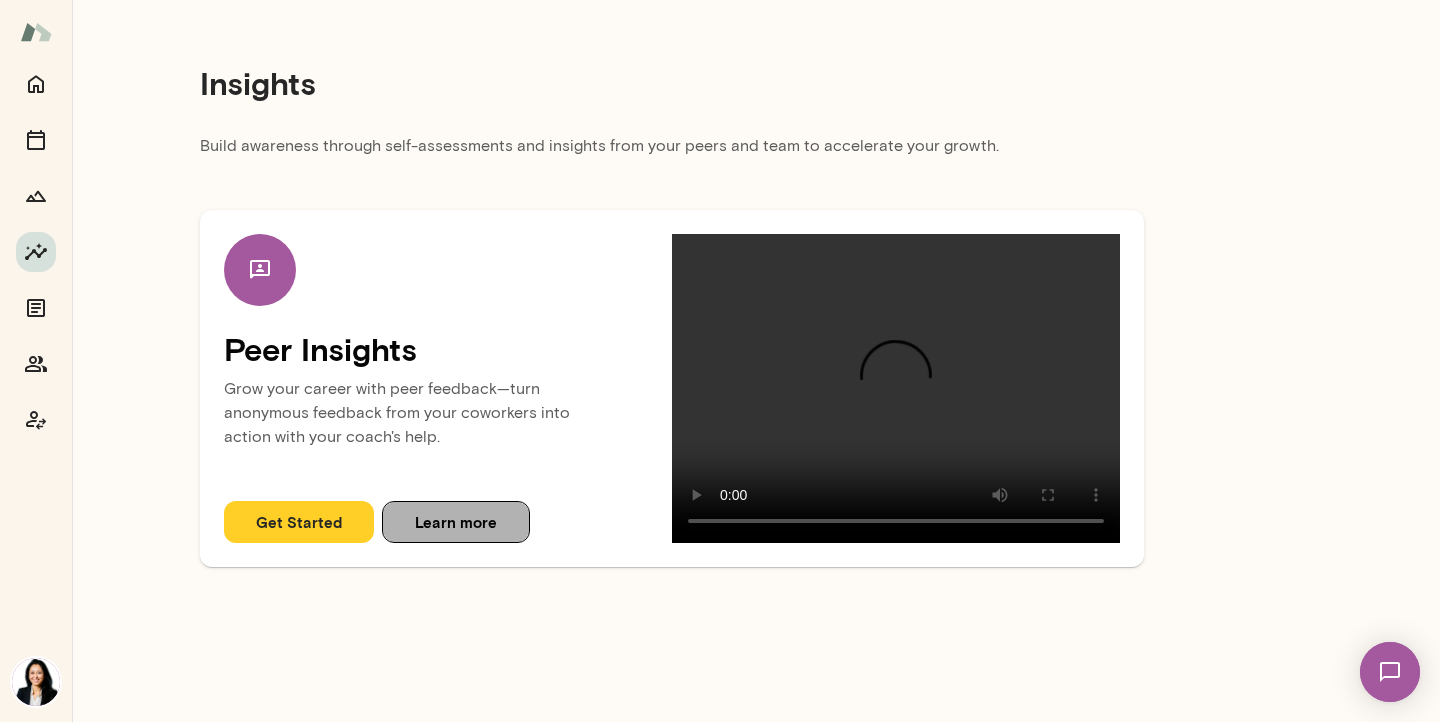 click on "Learn more" at bounding box center (456, 522) 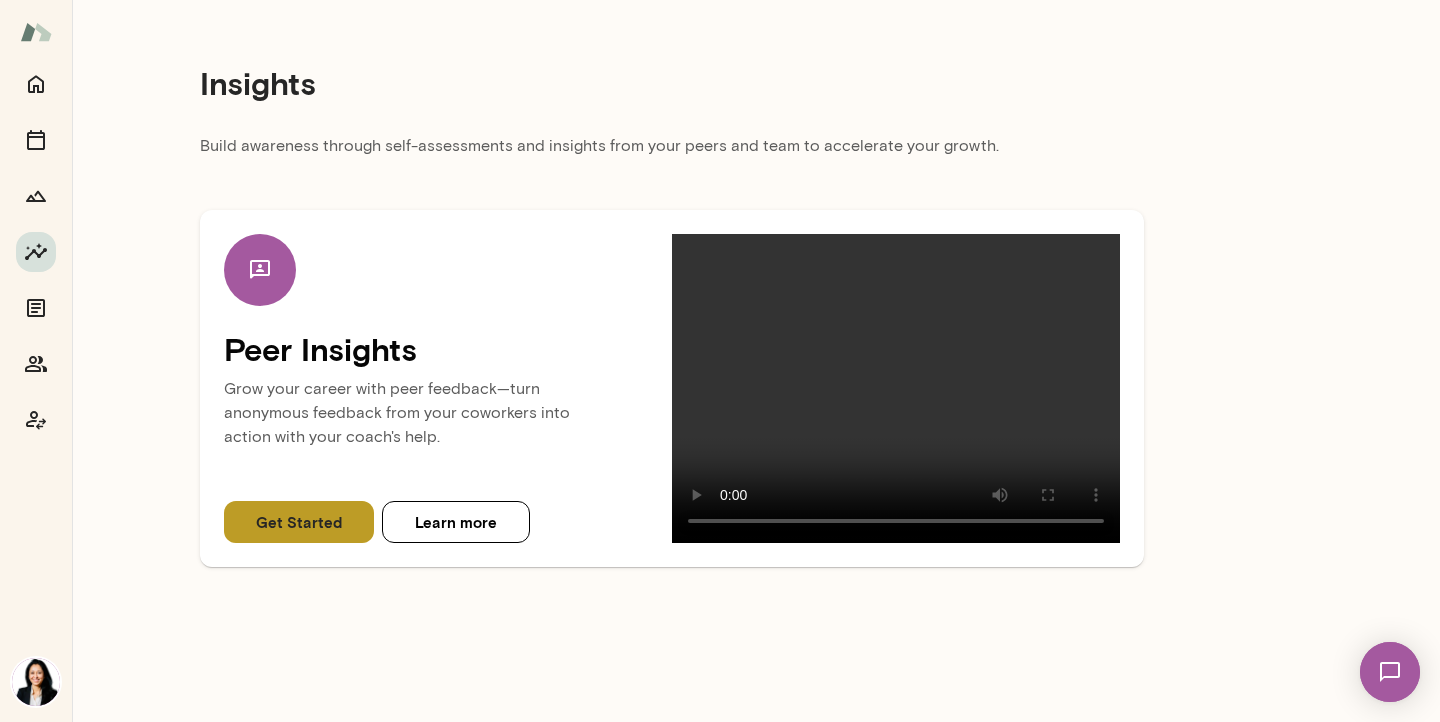 click on "Get Started" at bounding box center (299, 522) 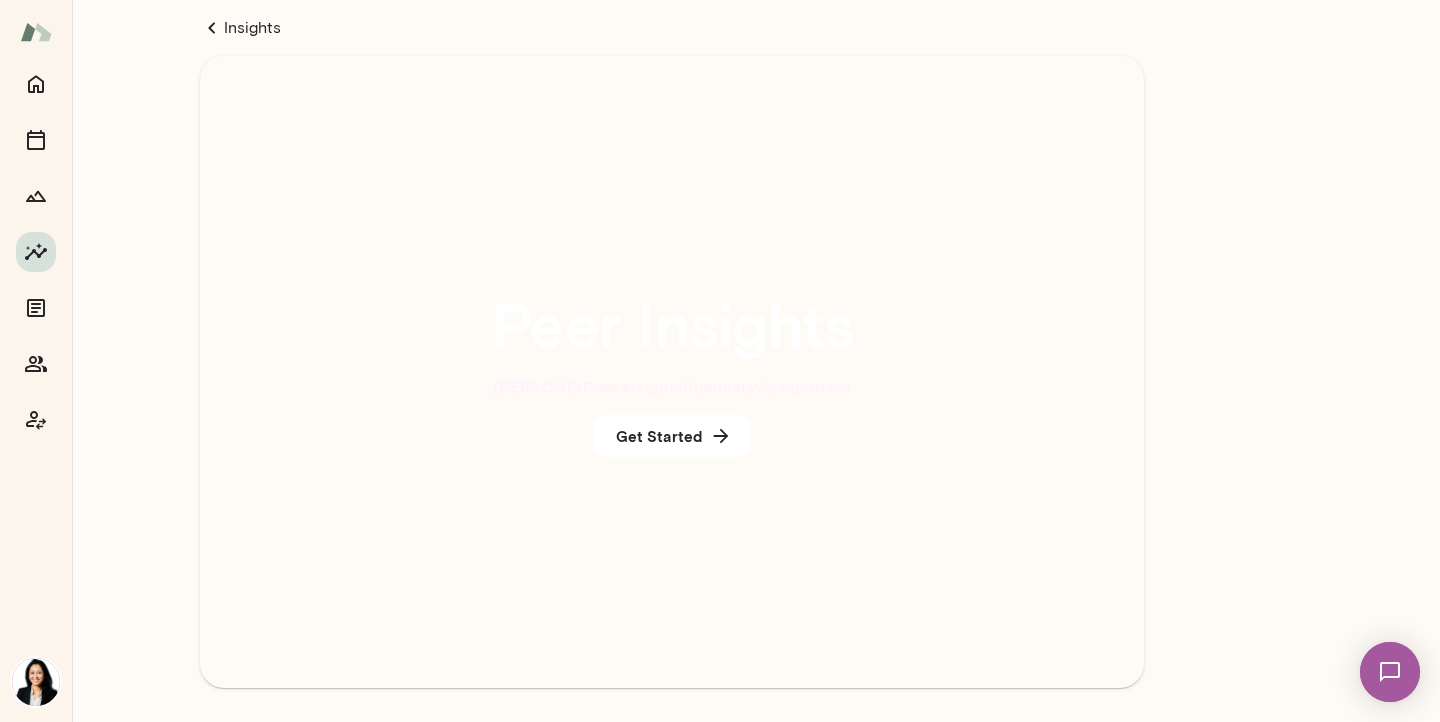 scroll, scrollTop: 38, scrollLeft: 0, axis: vertical 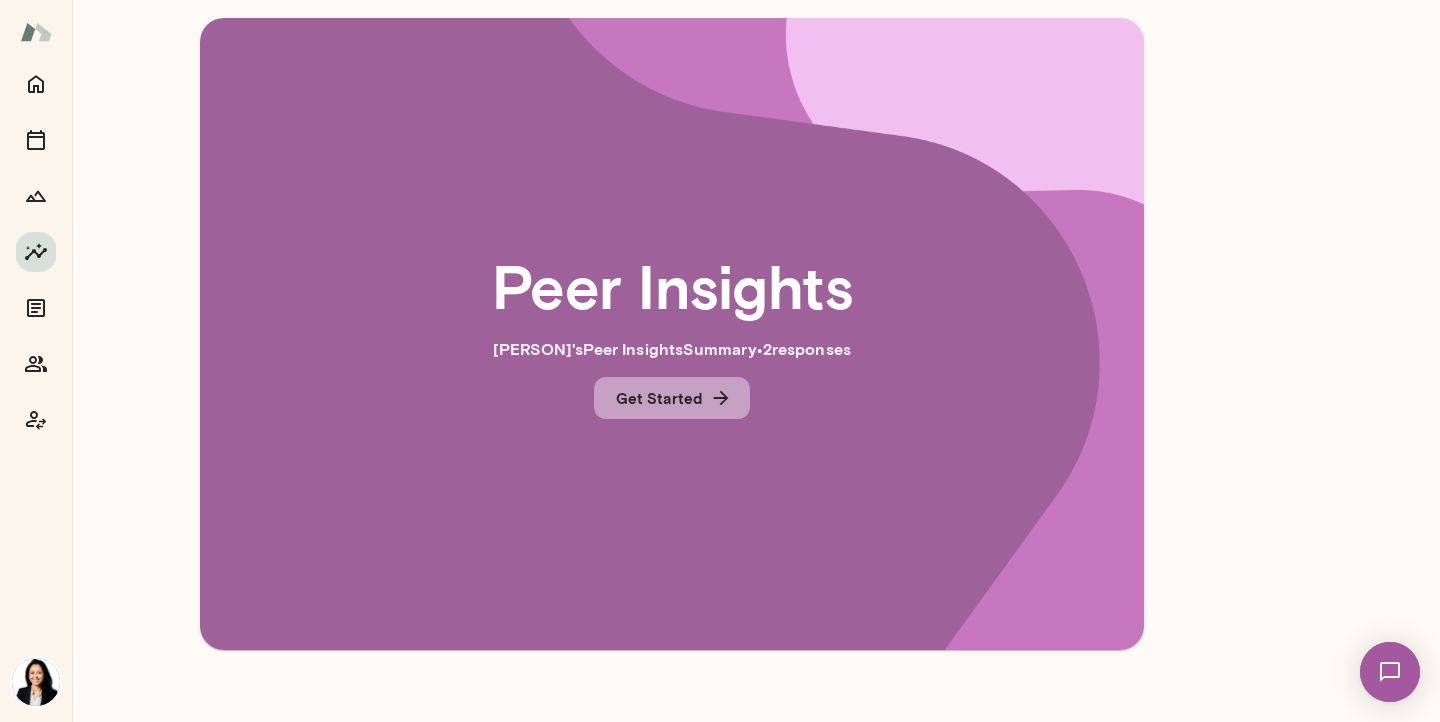 click on "Get Started" at bounding box center (672, 398) 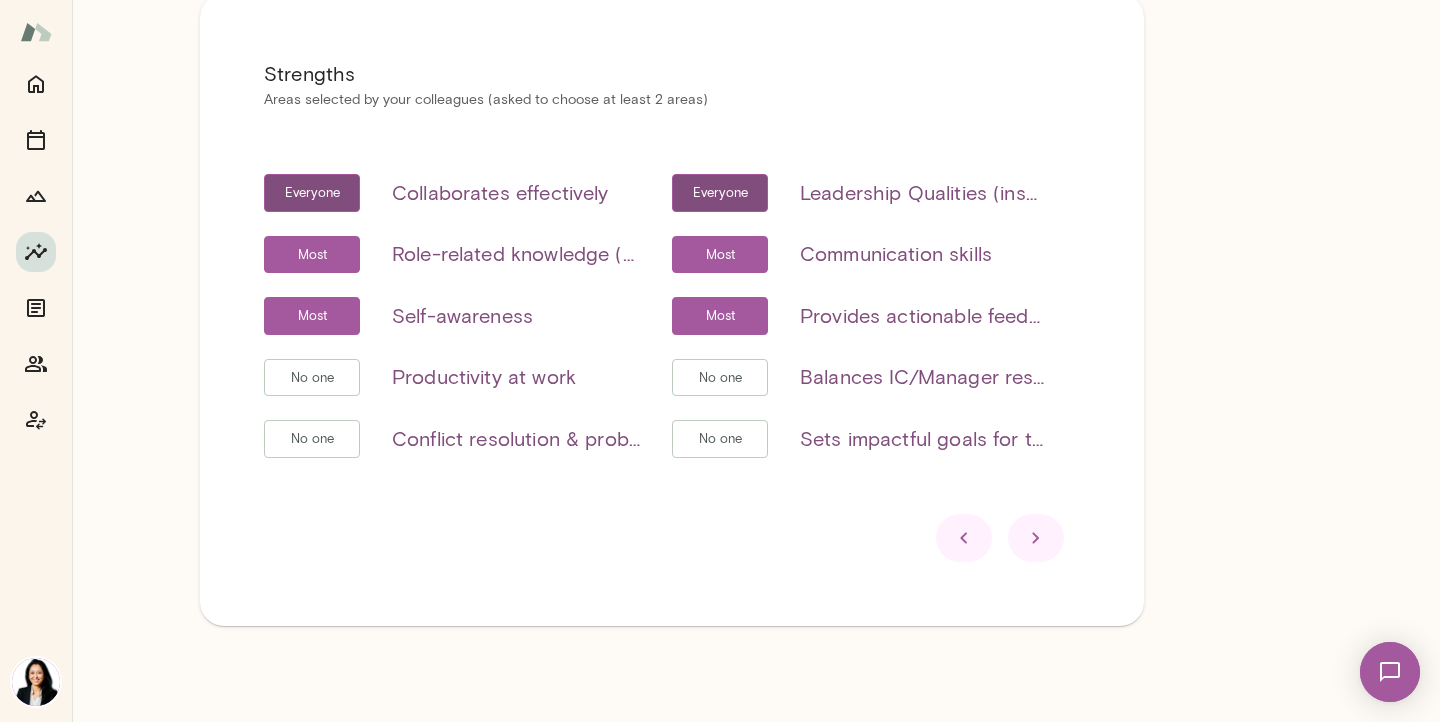 scroll, scrollTop: 61, scrollLeft: 0, axis: vertical 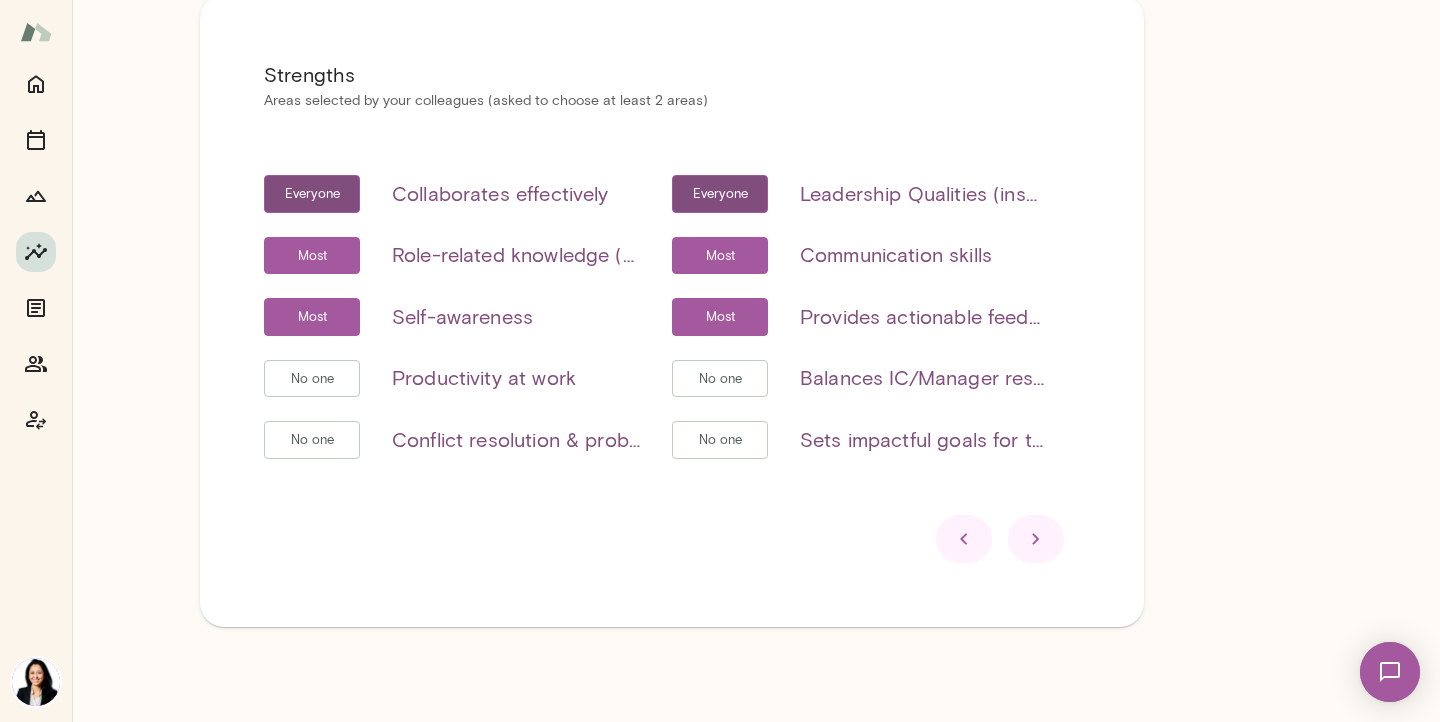 click 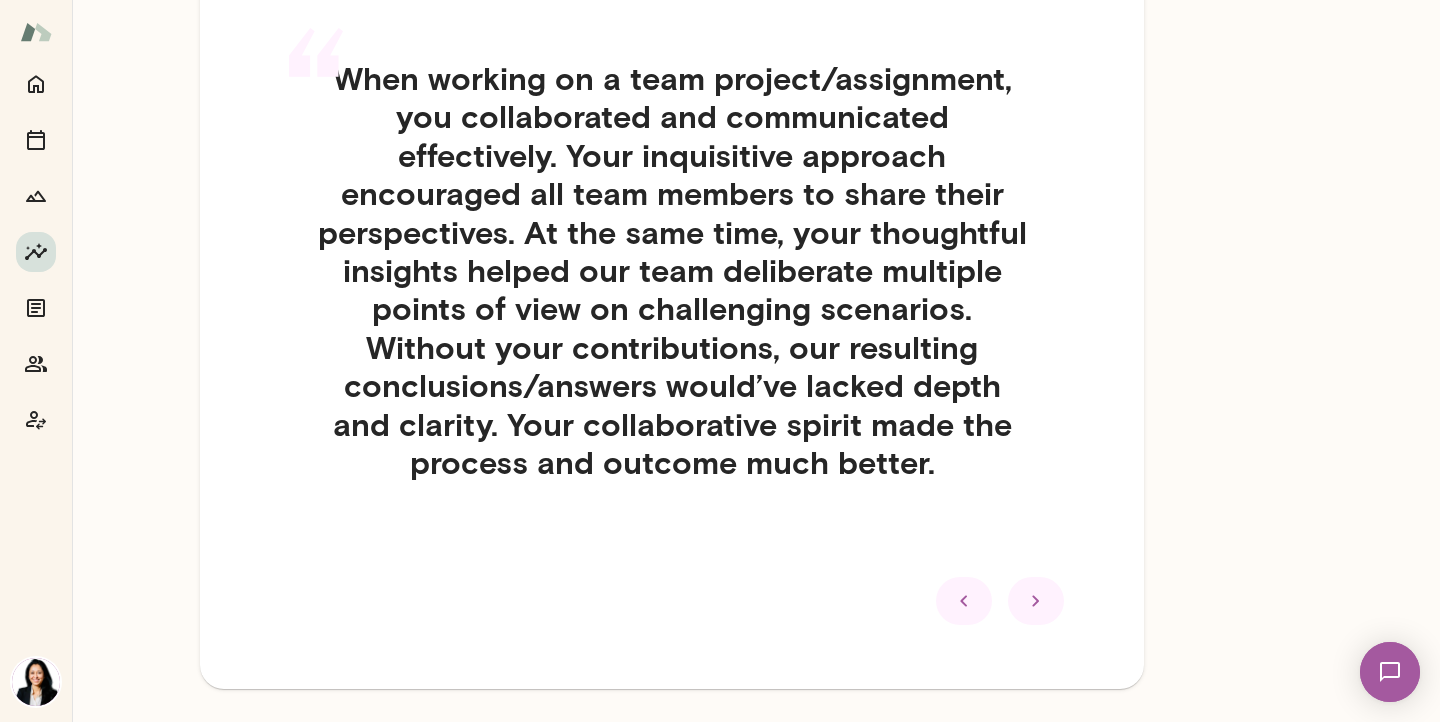 scroll, scrollTop: 234, scrollLeft: 0, axis: vertical 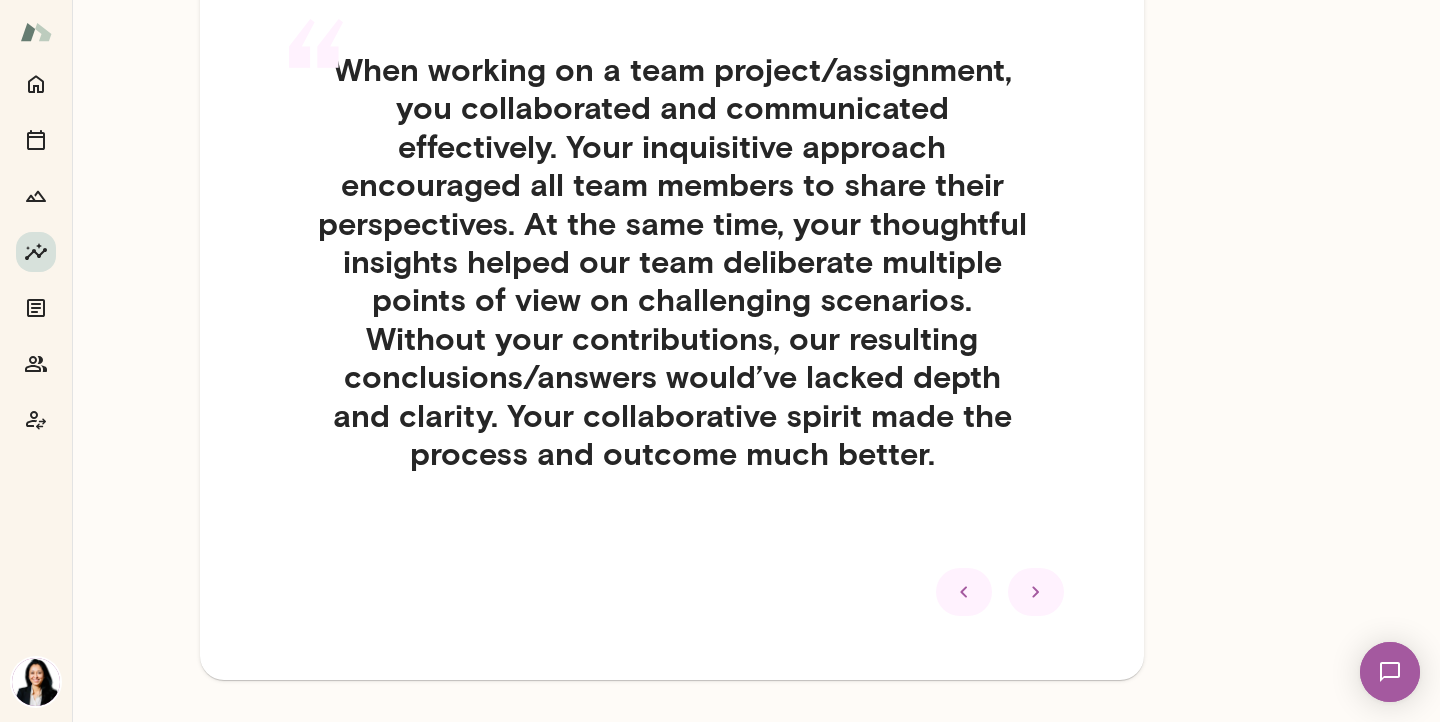 click 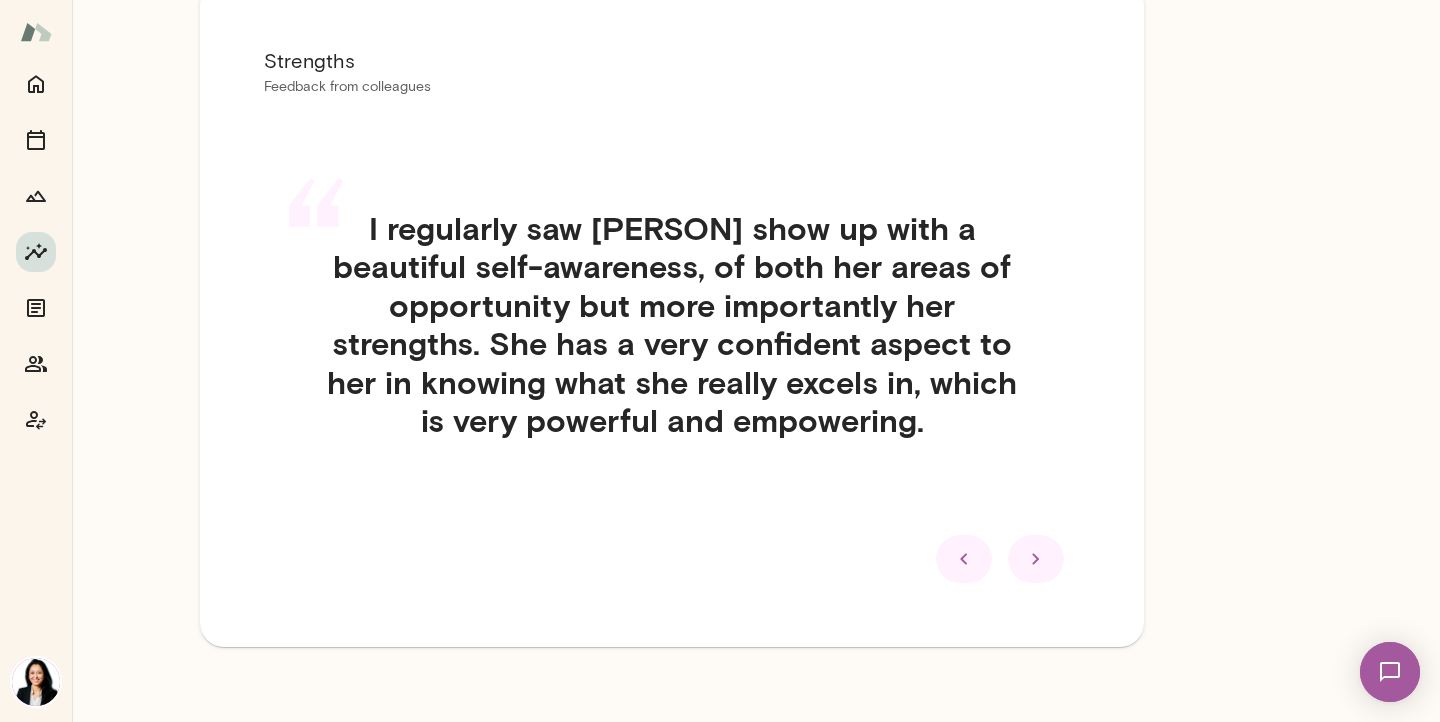 scroll, scrollTop: 73, scrollLeft: 0, axis: vertical 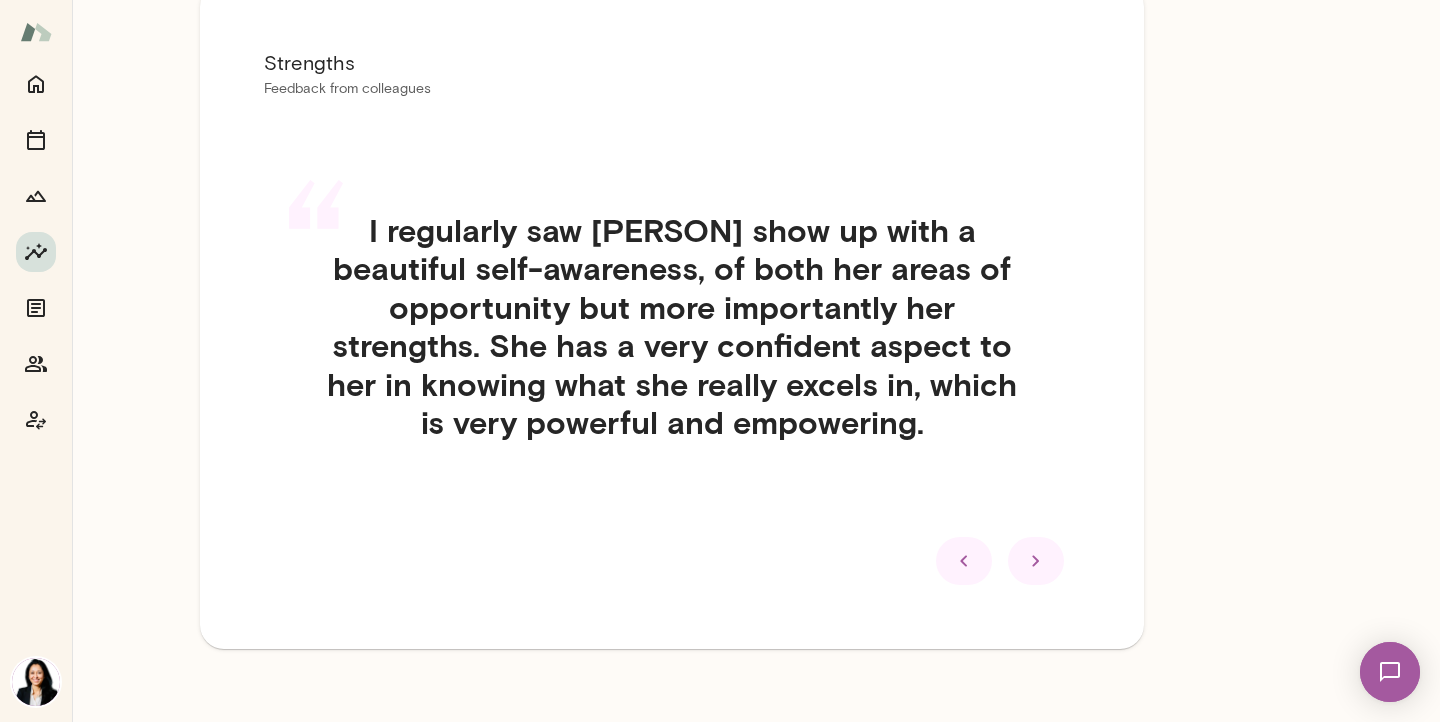 click 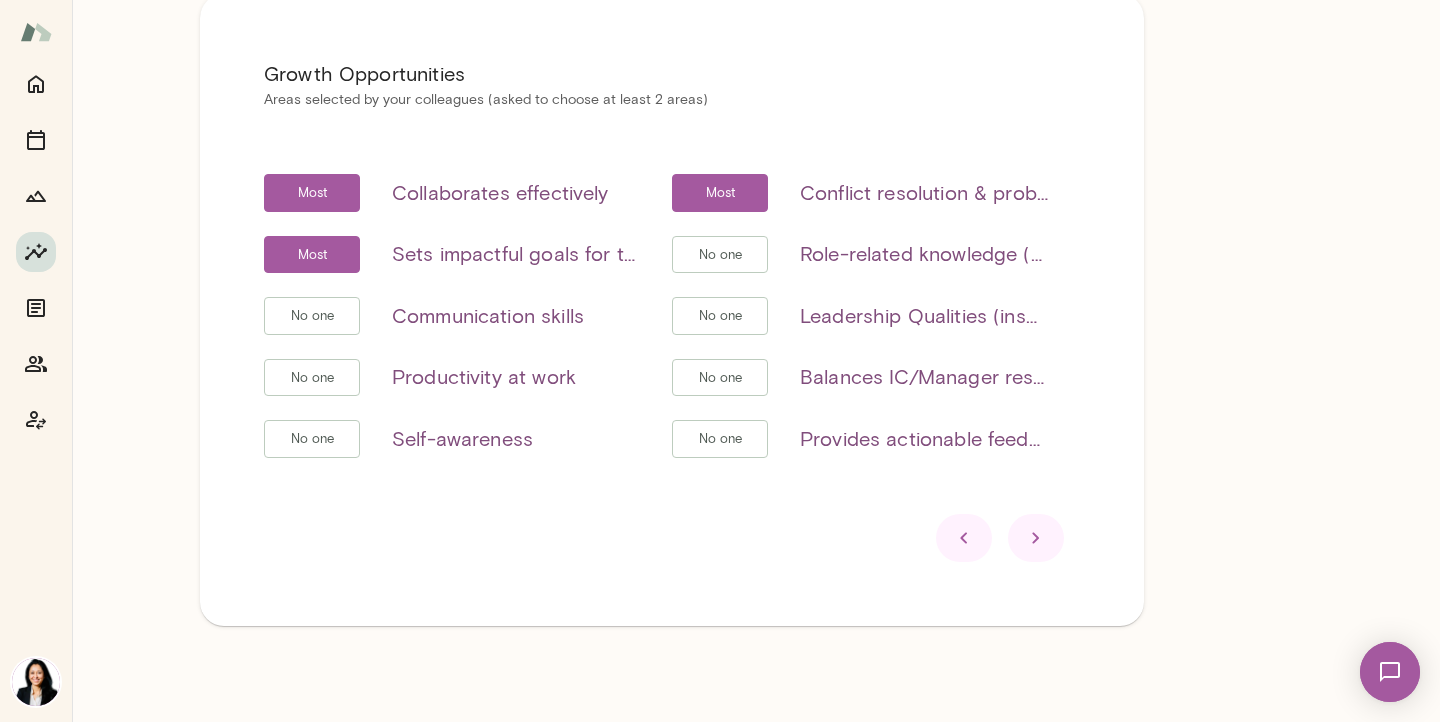scroll, scrollTop: 62, scrollLeft: 0, axis: vertical 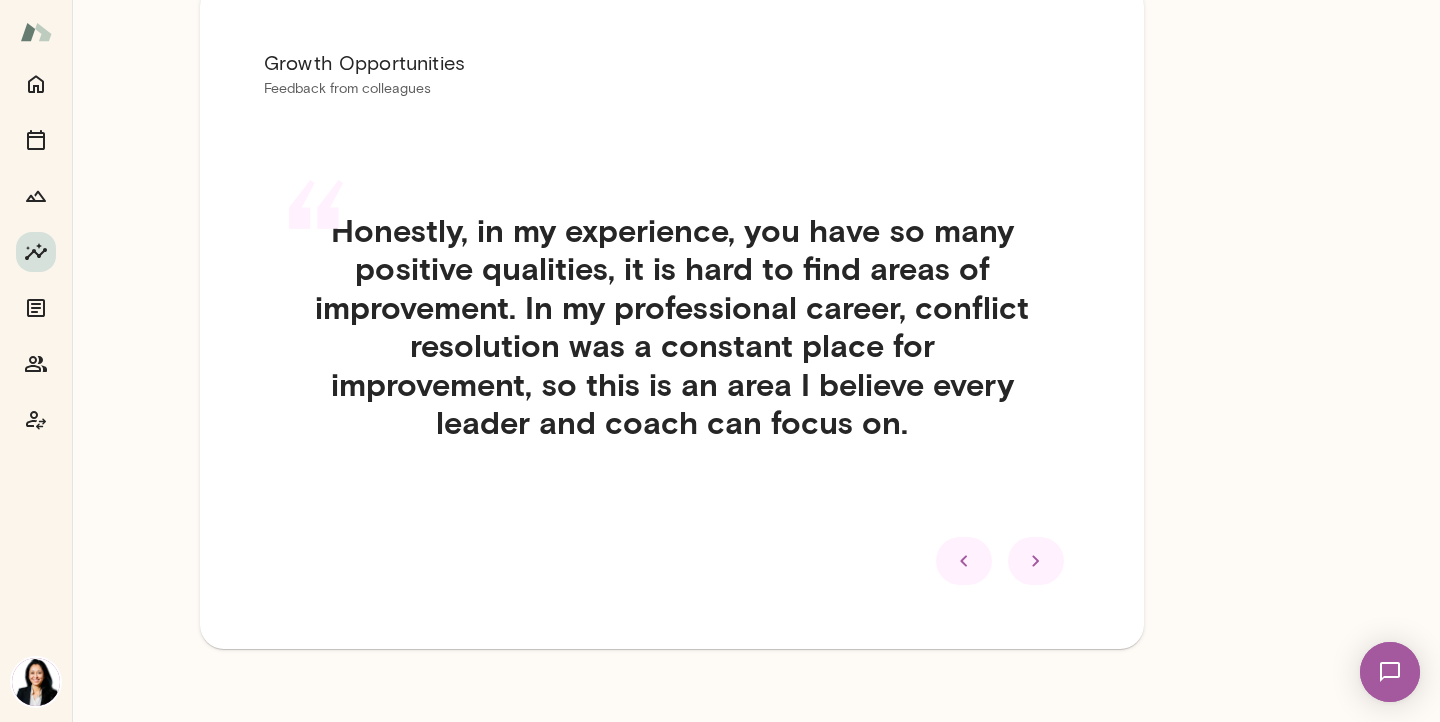 click 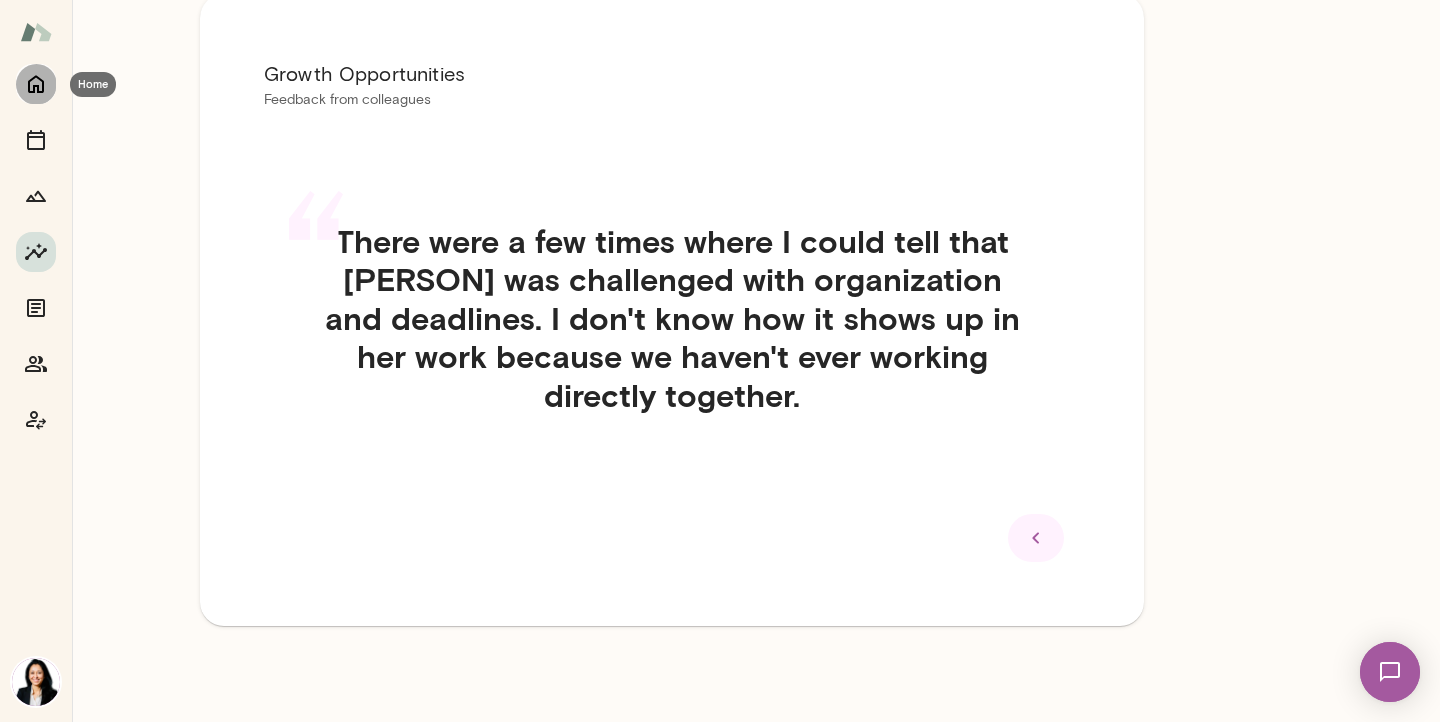 click 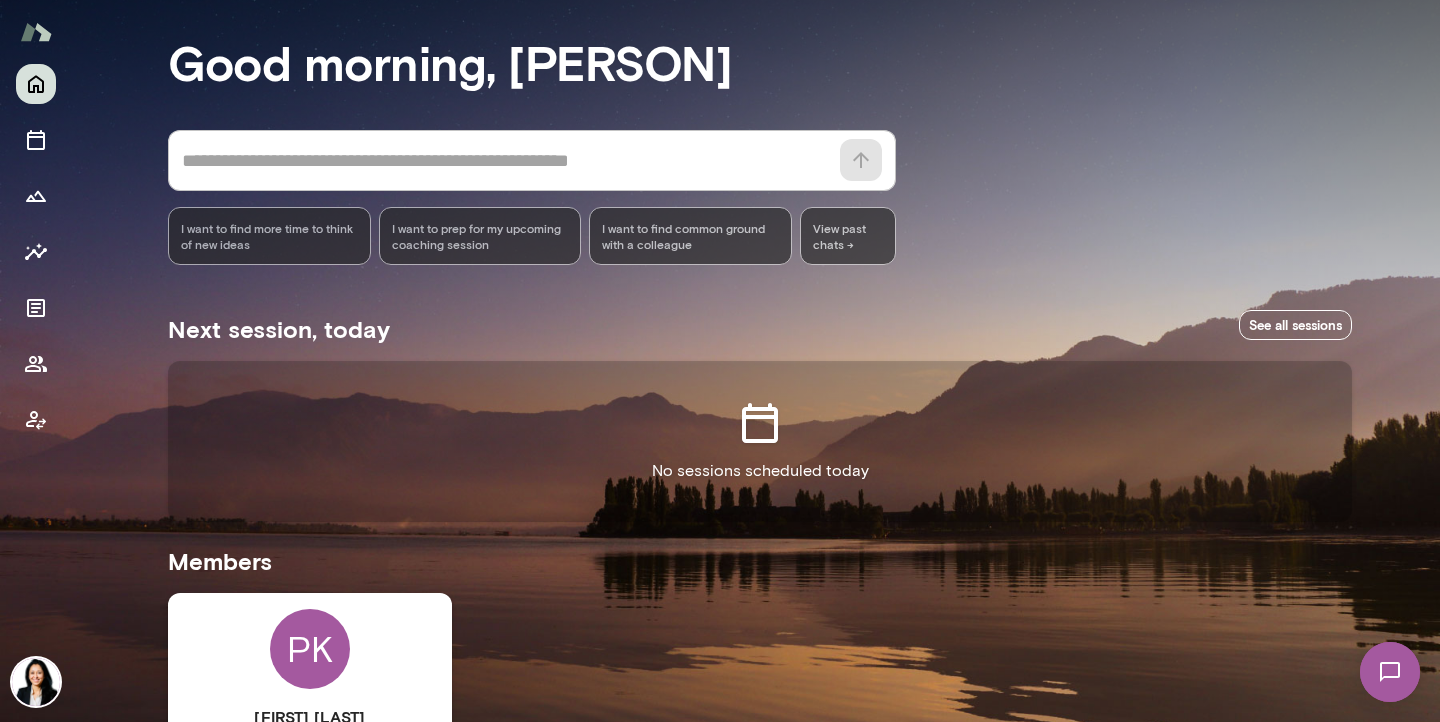 scroll, scrollTop: 0, scrollLeft: 0, axis: both 